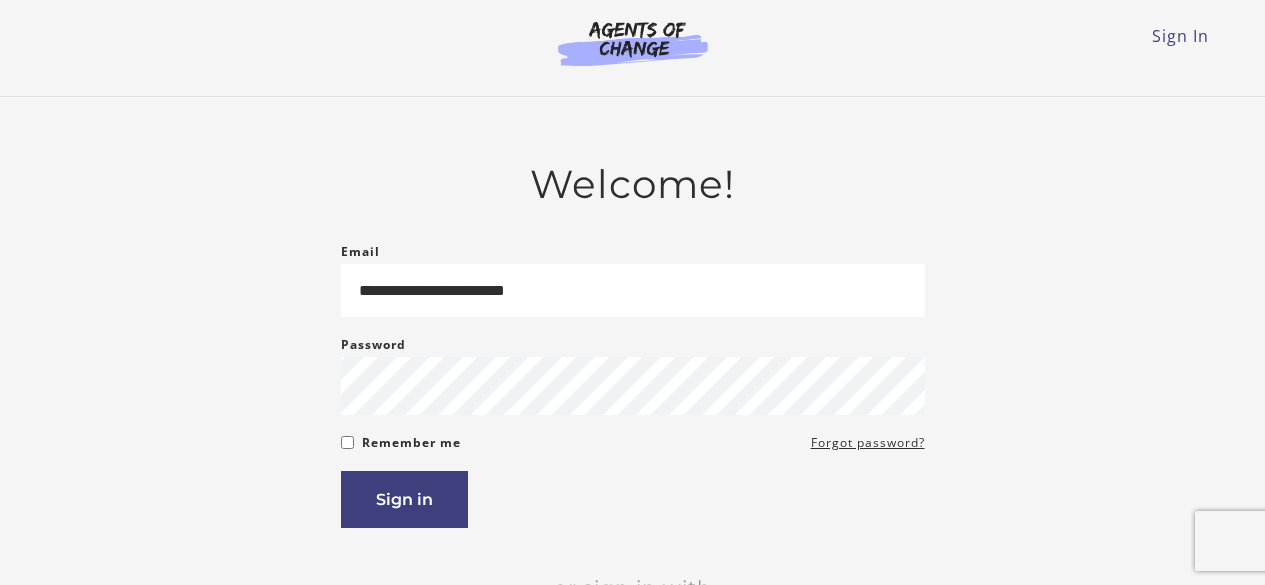 scroll, scrollTop: 0, scrollLeft: 0, axis: both 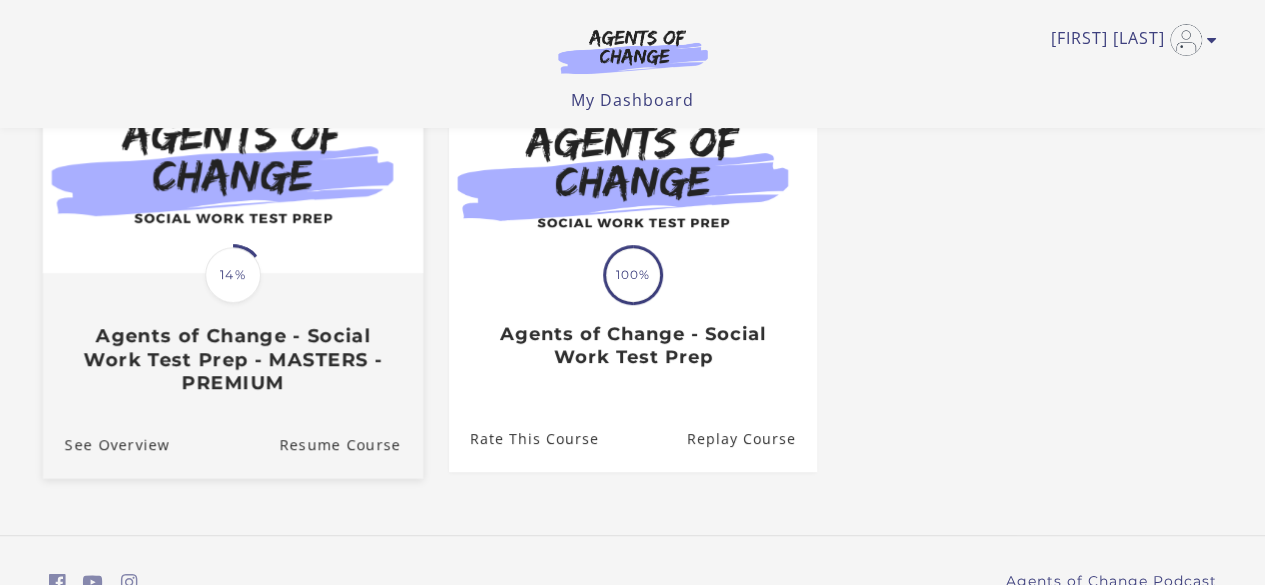 click at bounding box center (232, 170) 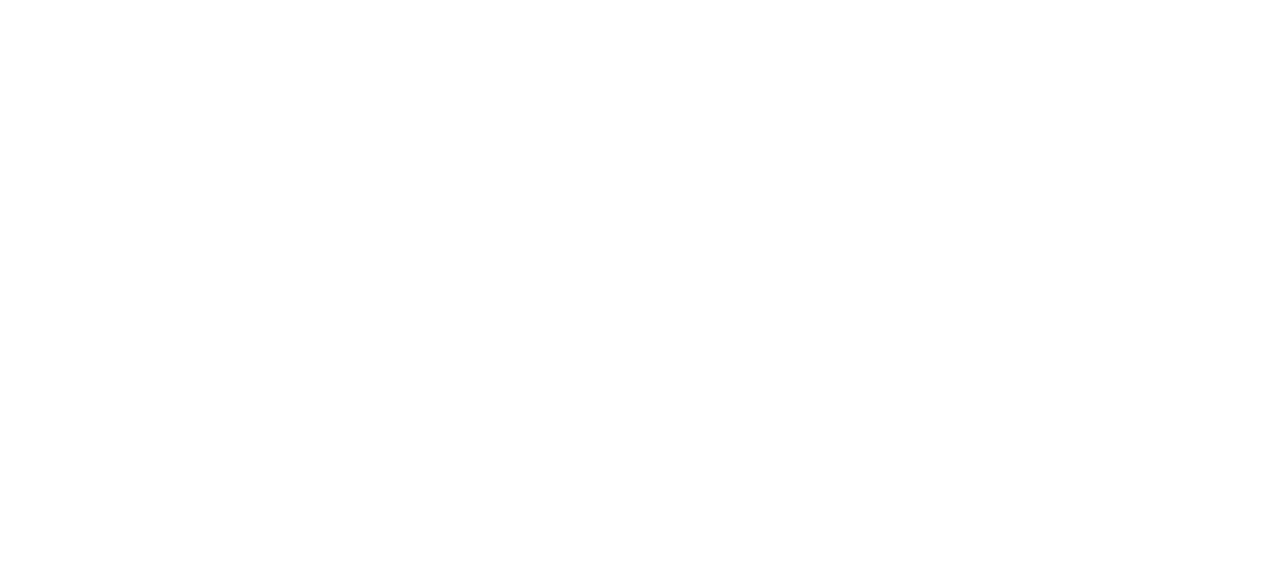 scroll, scrollTop: 0, scrollLeft: 0, axis: both 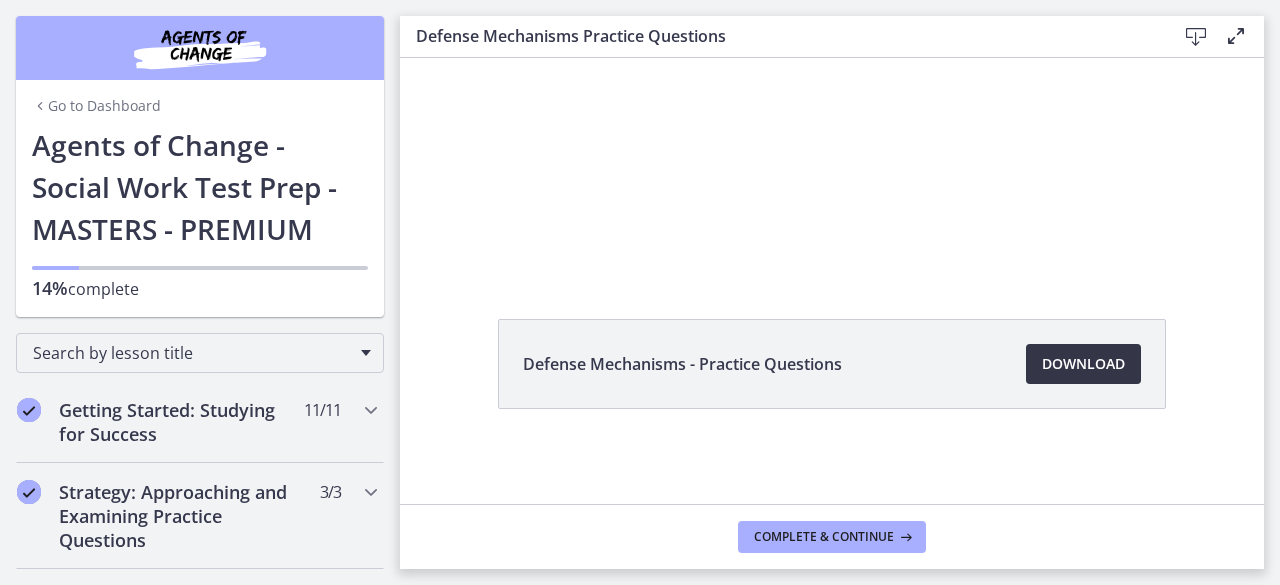 click on "Download
Opens in a new window" at bounding box center (1083, 364) 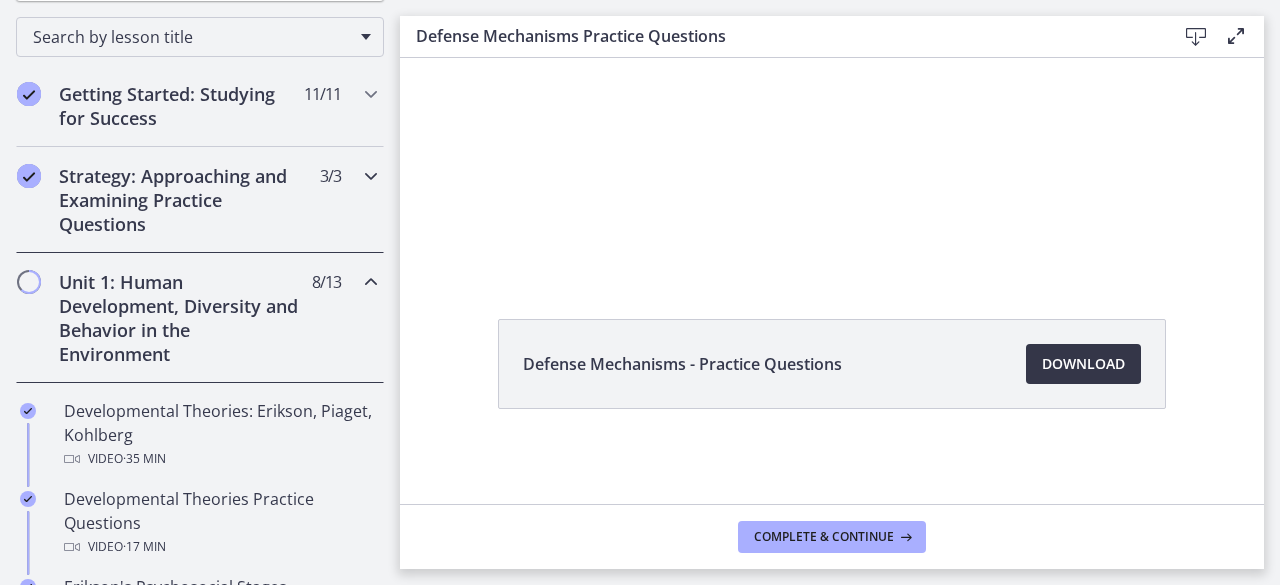 scroll, scrollTop: 300, scrollLeft: 0, axis: vertical 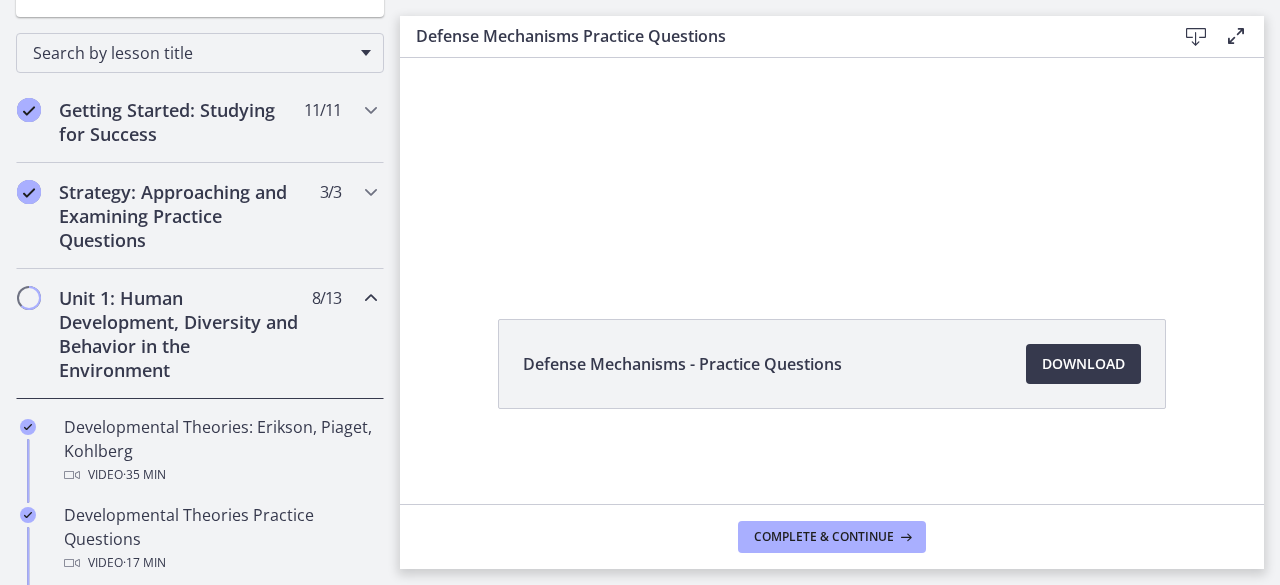 click on "Unit 1: Human Development, Diversity and Behavior in the Environment" at bounding box center [181, 334] 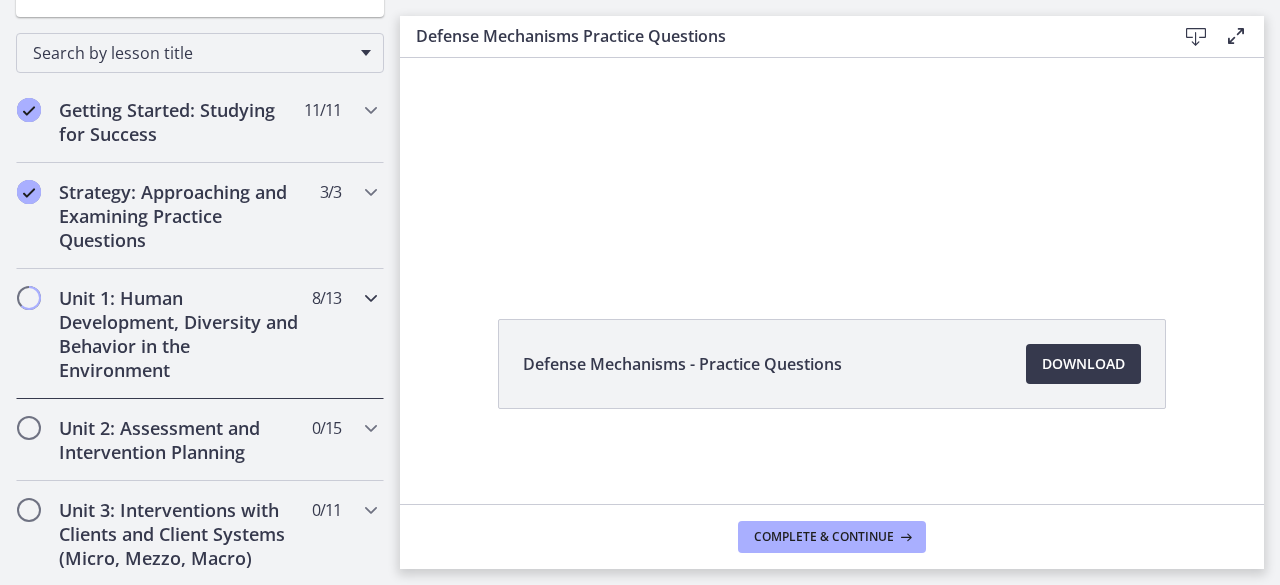 click at bounding box center (29, 298) 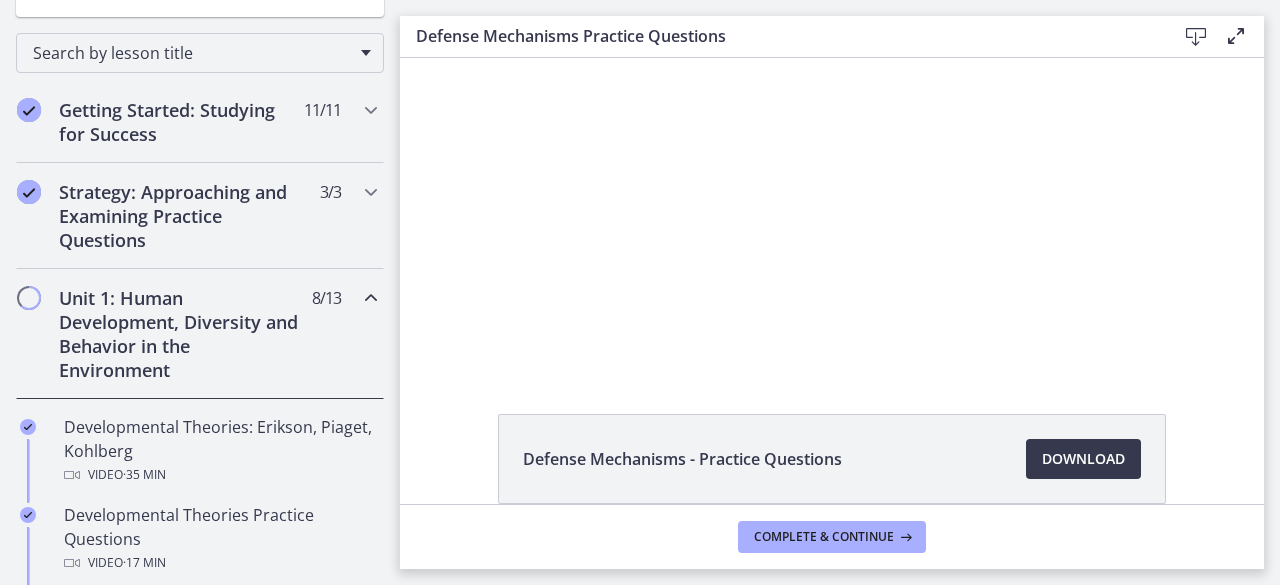 scroll, scrollTop: 138, scrollLeft: 0, axis: vertical 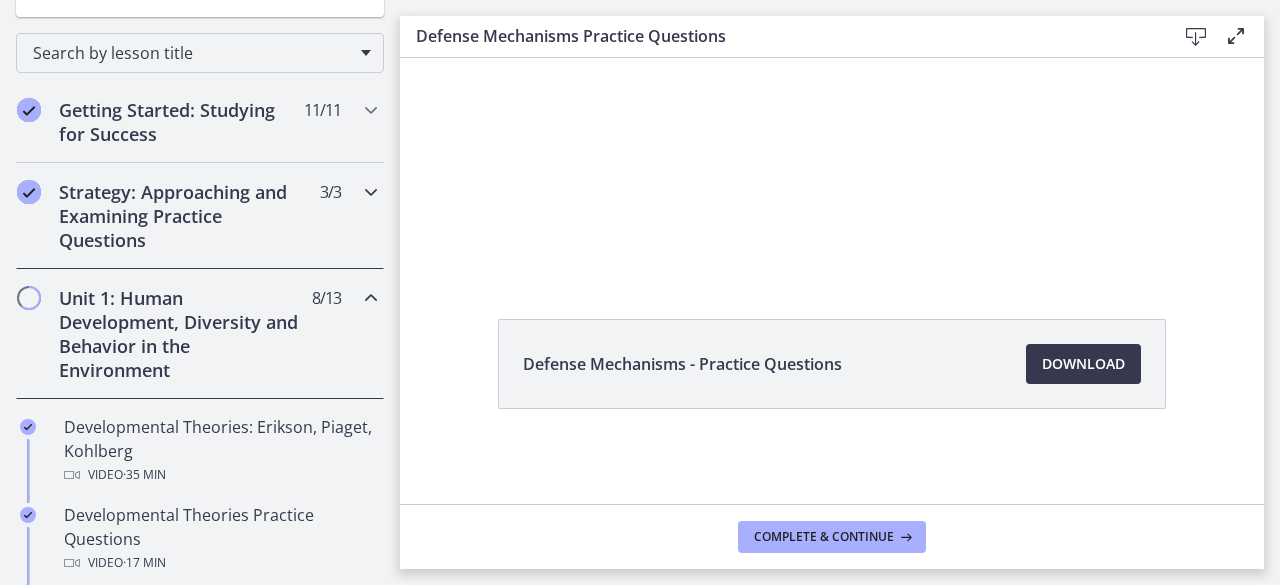click on "Strategy: Approaching and Examining Practice Questions" at bounding box center [181, 216] 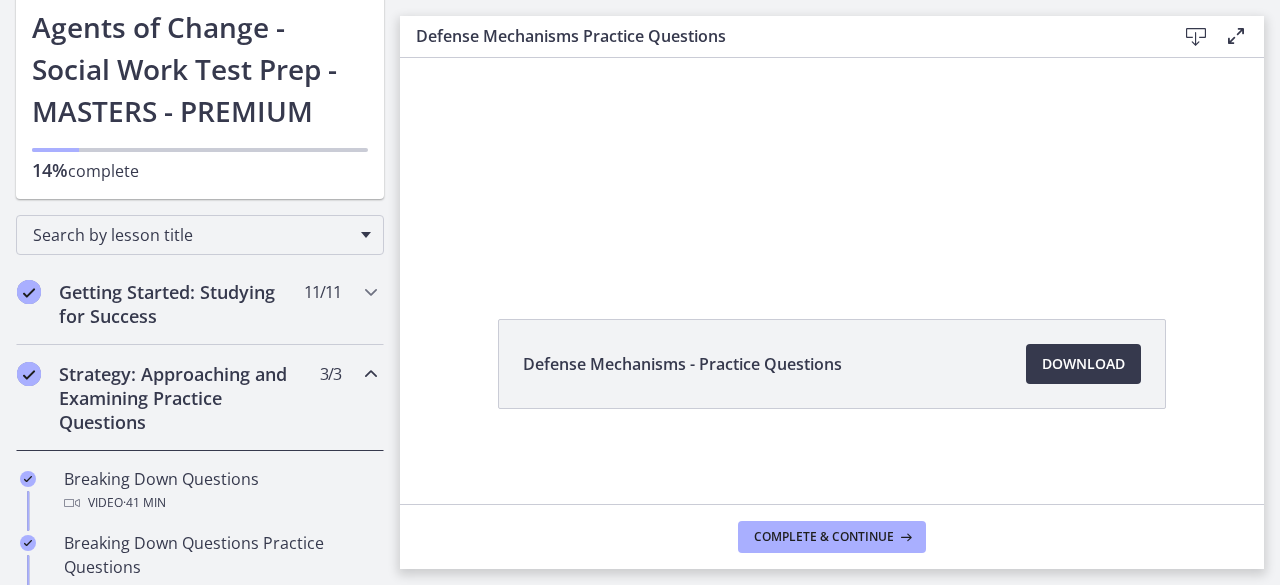 scroll, scrollTop: 0, scrollLeft: 0, axis: both 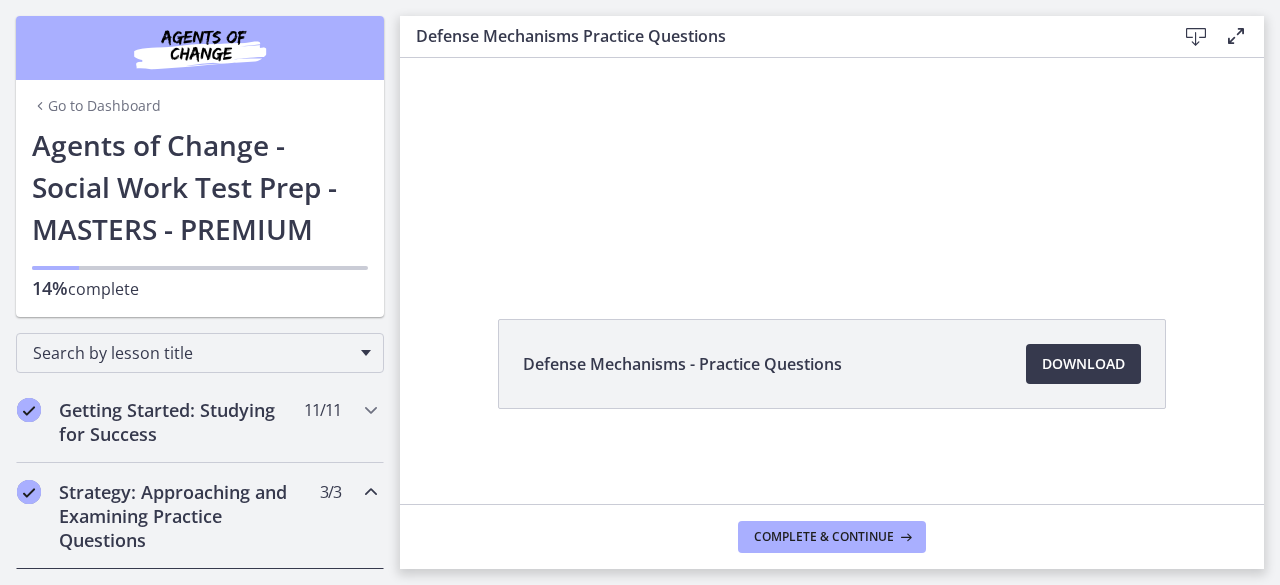 click on "Agents of Change - Social Work Test Prep - MASTERS - PREMIUM" at bounding box center [200, 187] 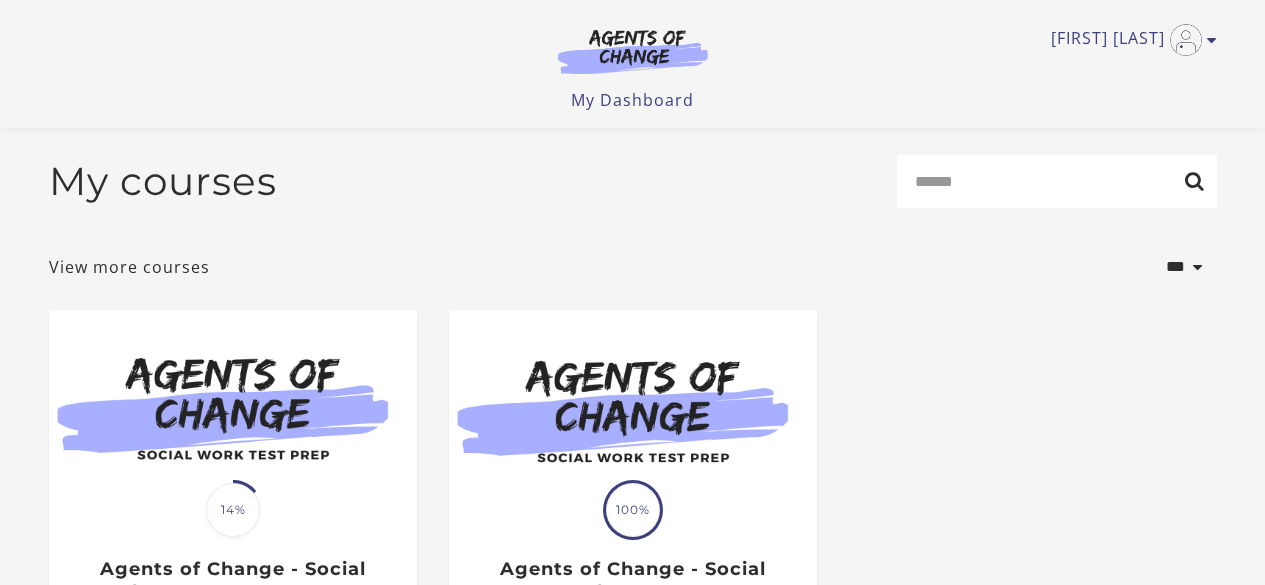 scroll, scrollTop: 335, scrollLeft: 0, axis: vertical 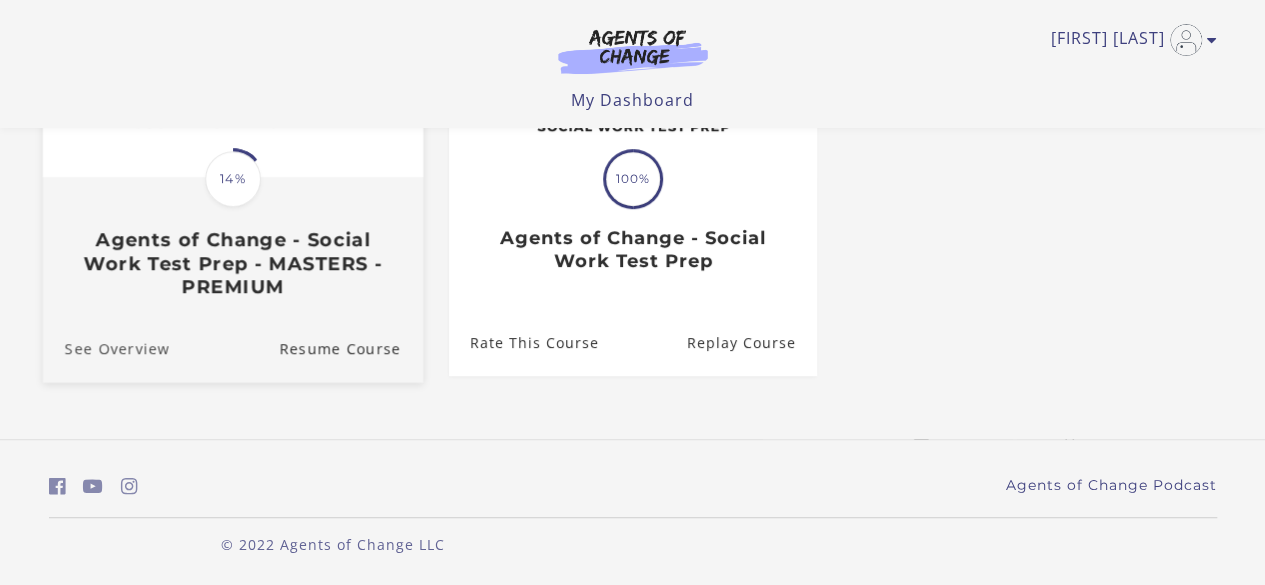 click on "See Overview" at bounding box center (105, 347) 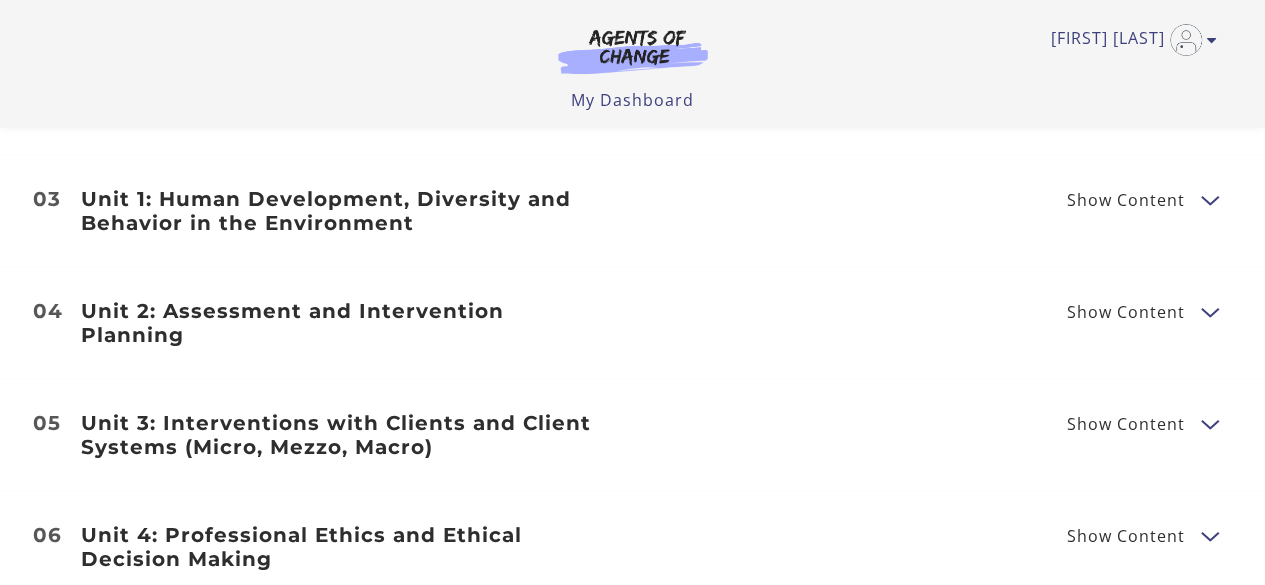 scroll, scrollTop: 2500, scrollLeft: 0, axis: vertical 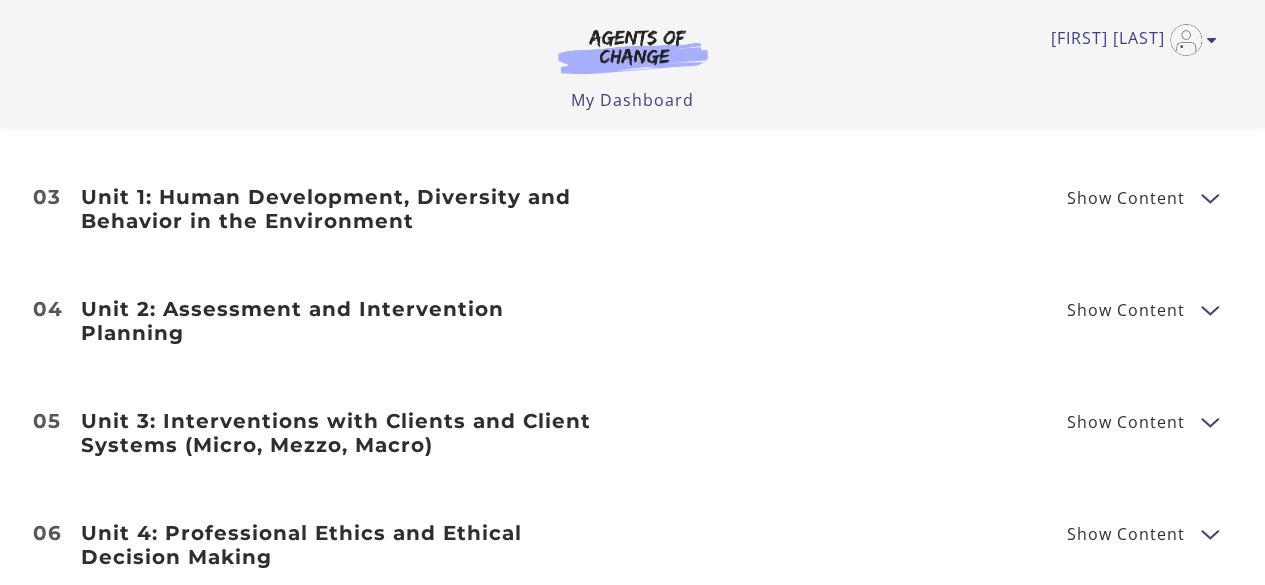 click at bounding box center [1209, 197] 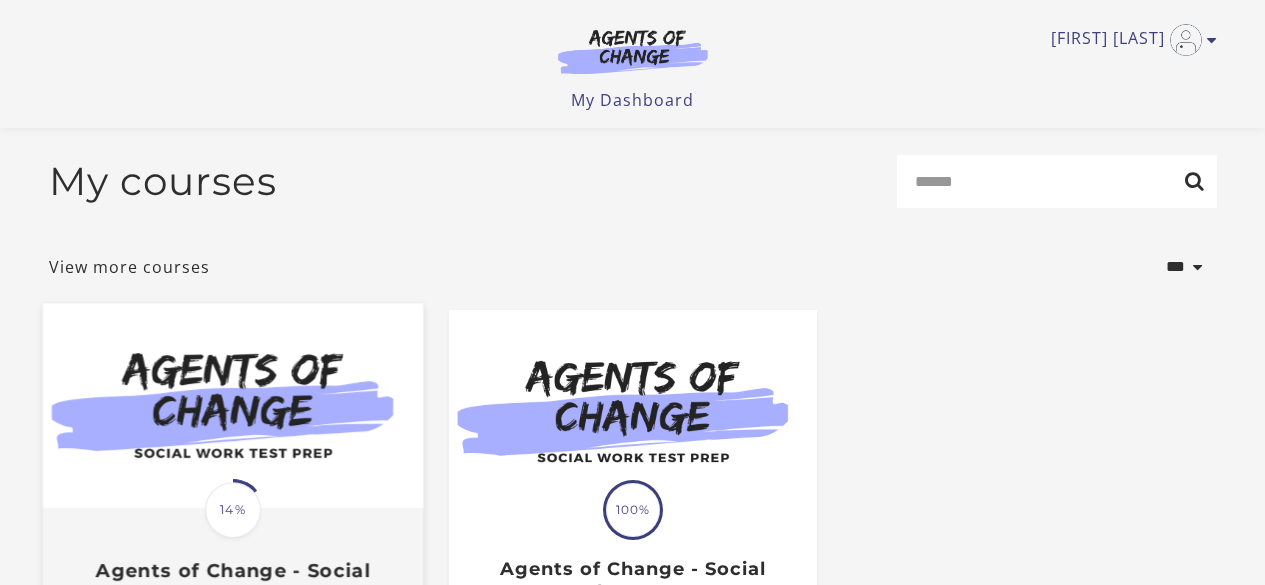 scroll, scrollTop: 335, scrollLeft: 0, axis: vertical 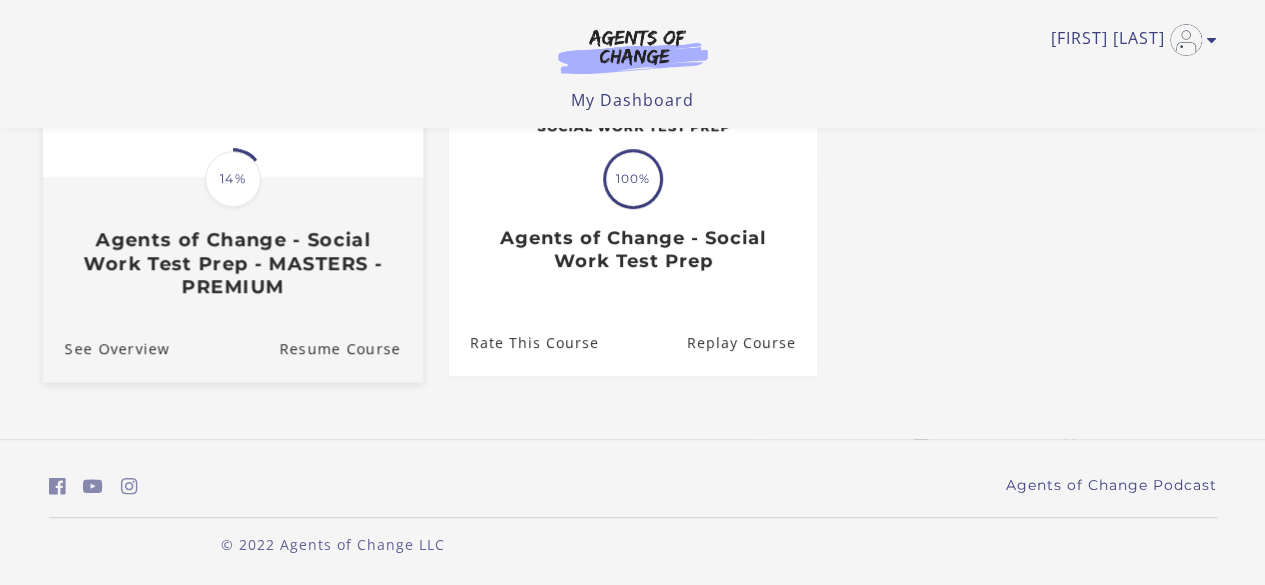 click on "Agents of Change - Social Work Test Prep - MASTERS - PREMIUM" at bounding box center (232, 263) 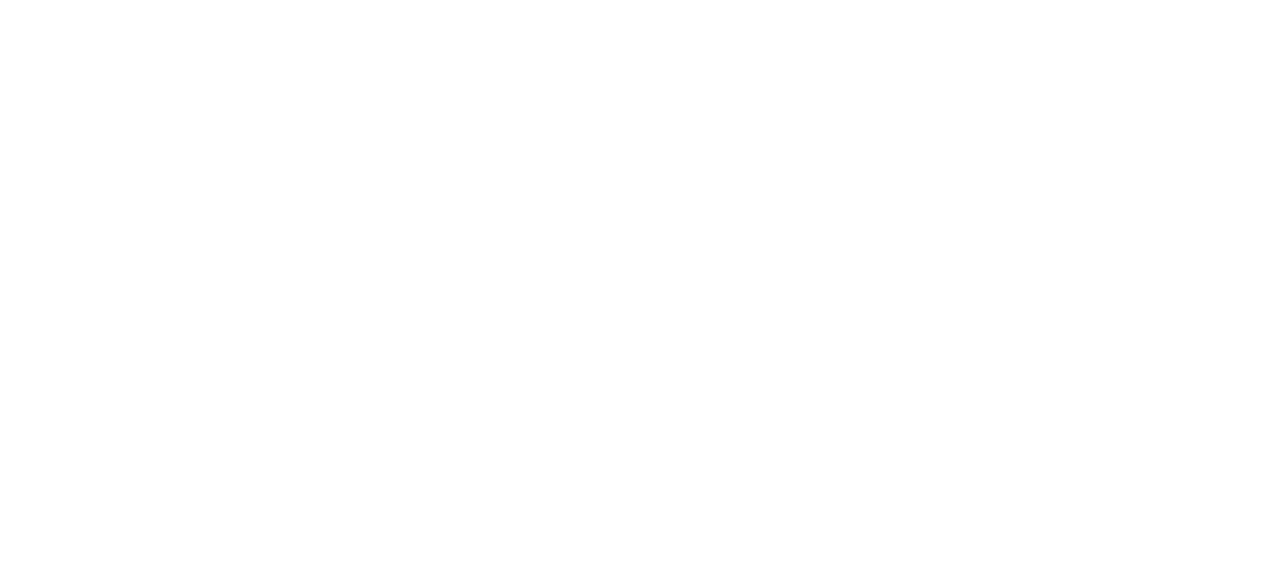 scroll, scrollTop: 0, scrollLeft: 0, axis: both 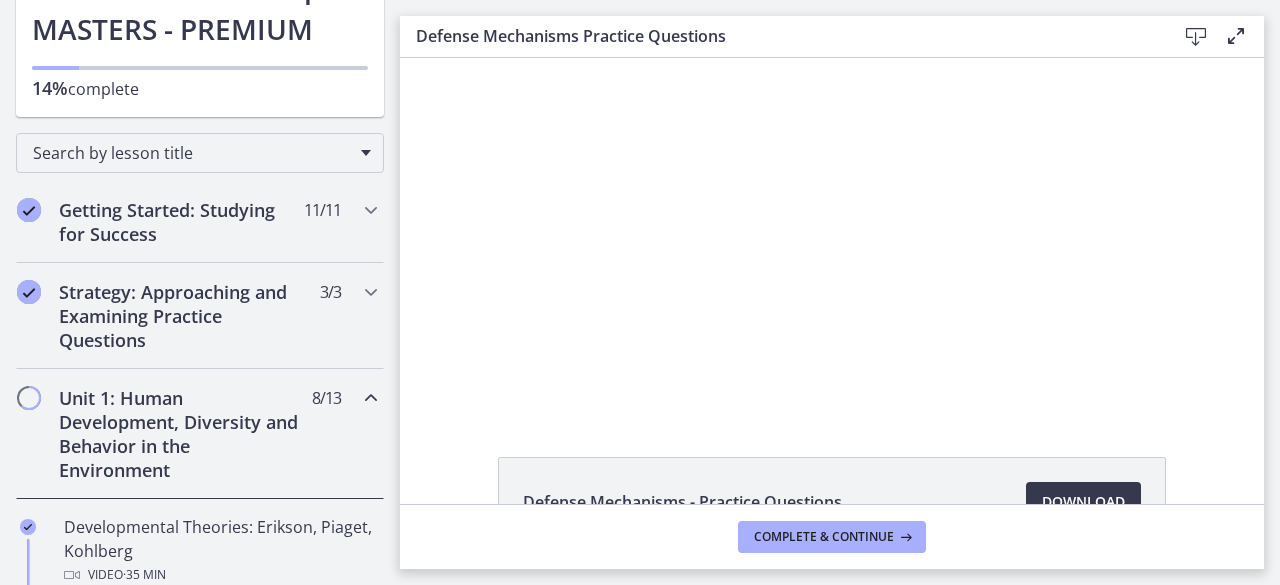 drag, startPoint x: 70, startPoint y: 67, endPoint x: 52, endPoint y: 67, distance: 18 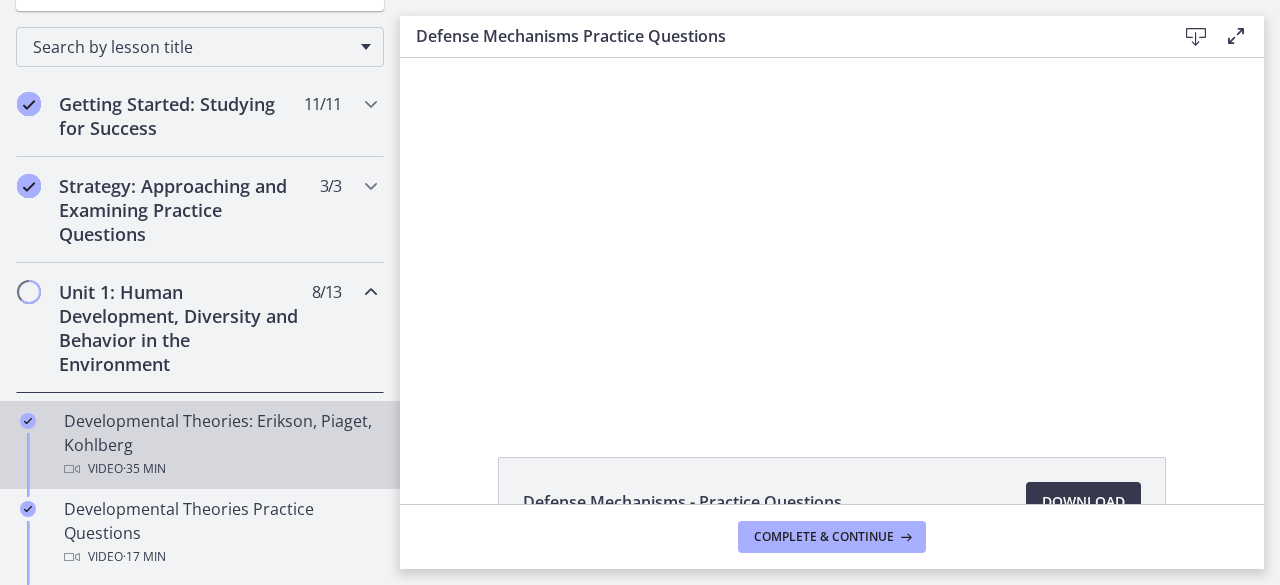 scroll, scrollTop: 400, scrollLeft: 0, axis: vertical 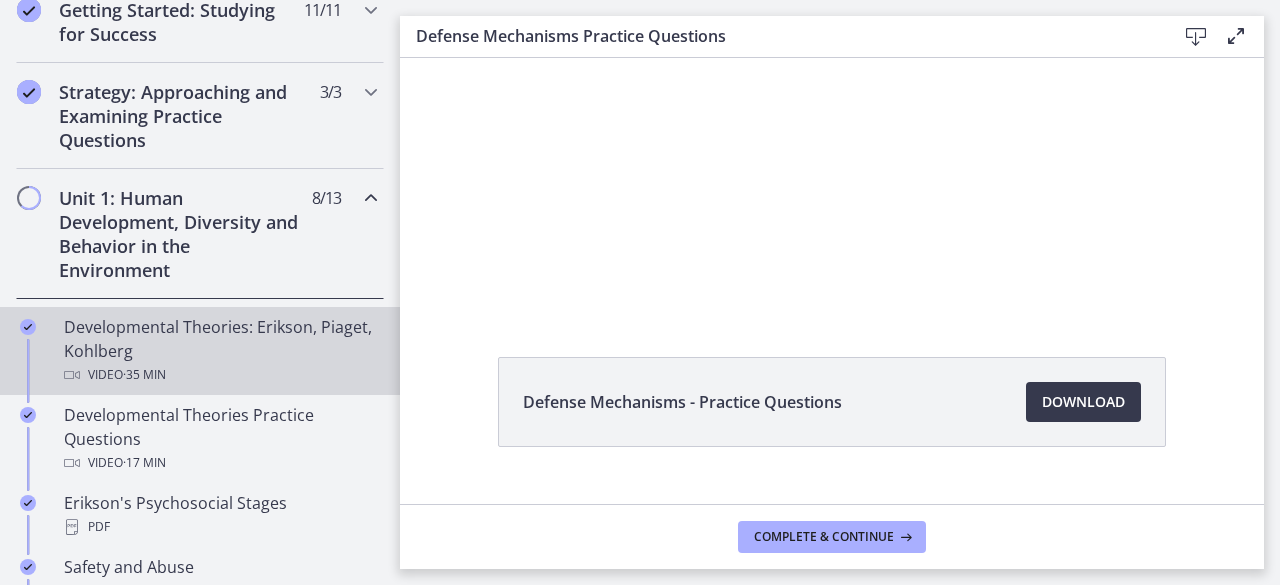 click on "Developmental Theories: Erikson, Piaget, Kohlberg
Video
·  35 min" at bounding box center (220, 351) 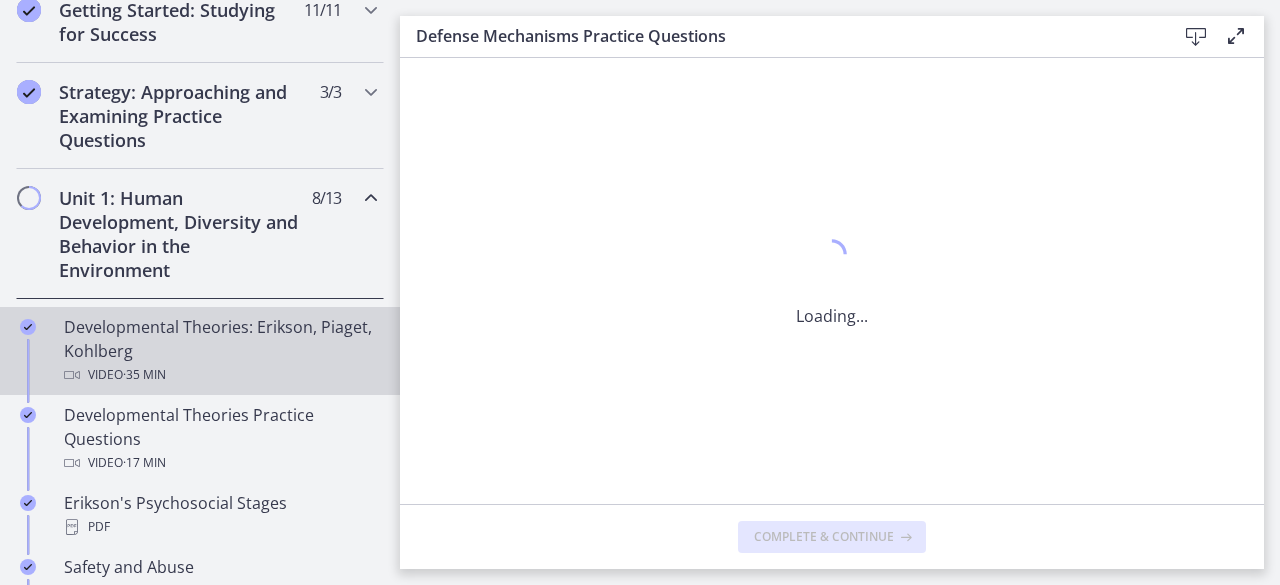 scroll, scrollTop: 0, scrollLeft: 0, axis: both 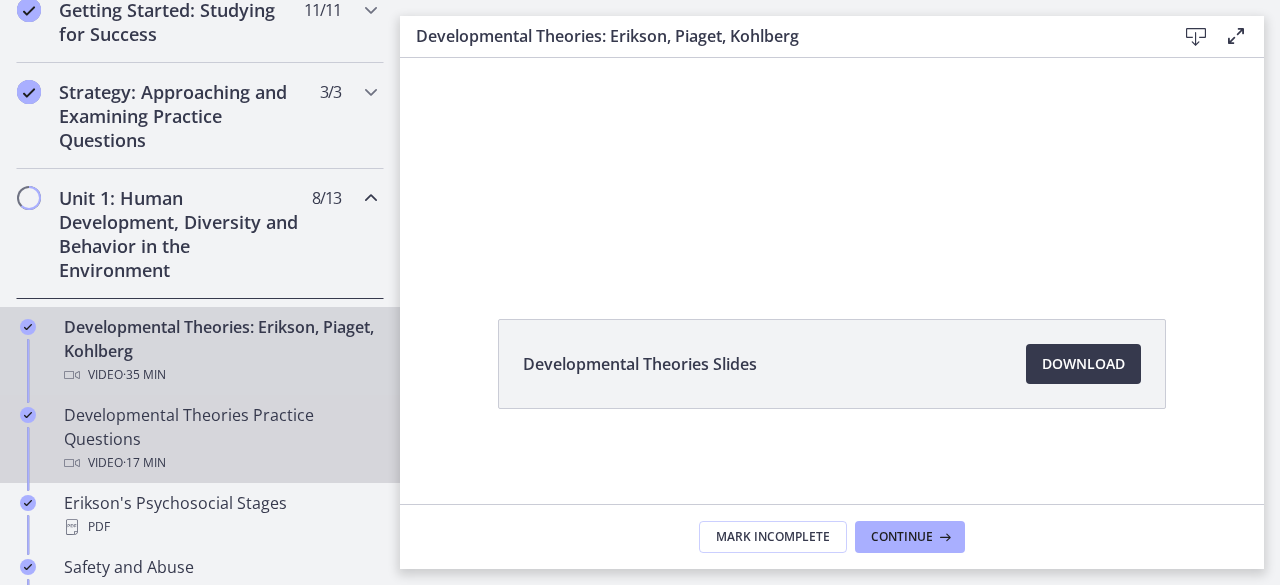 click on "Developmental Theories Practice Questions
Video
·  17 min" at bounding box center [220, 439] 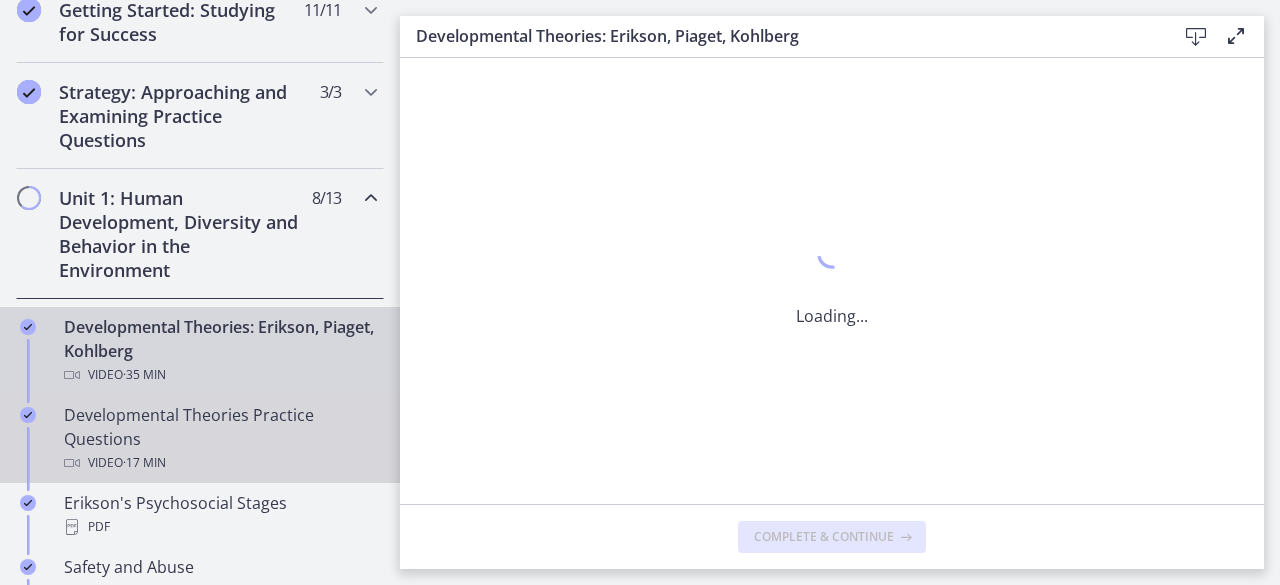scroll, scrollTop: 0, scrollLeft: 0, axis: both 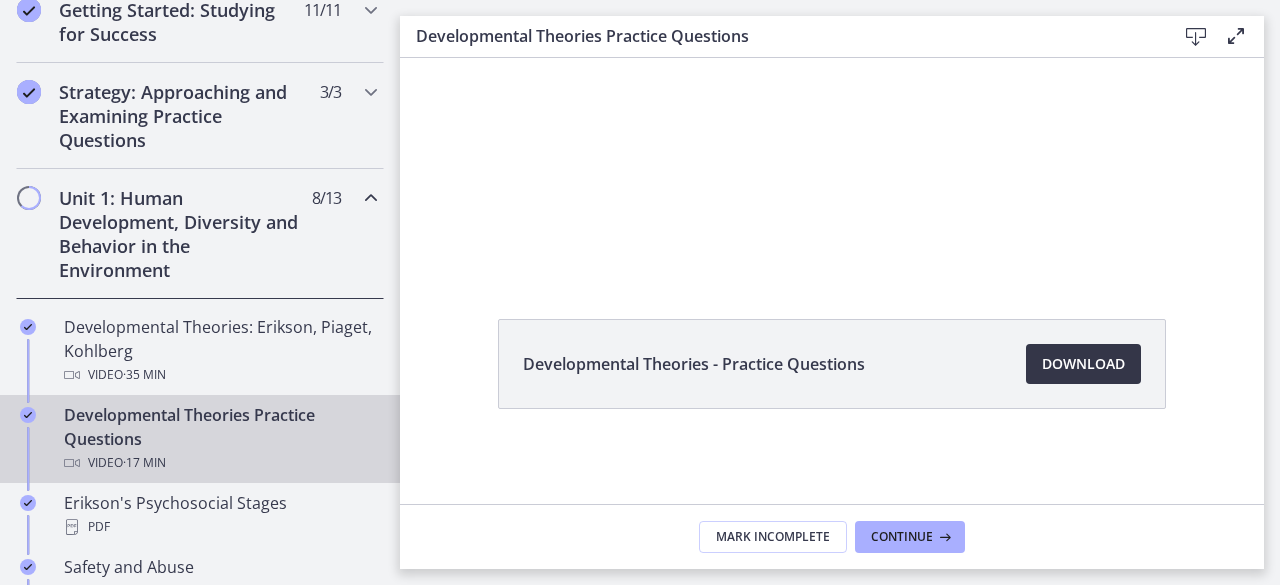 click on "Download
Opens in a new window" at bounding box center [1083, 364] 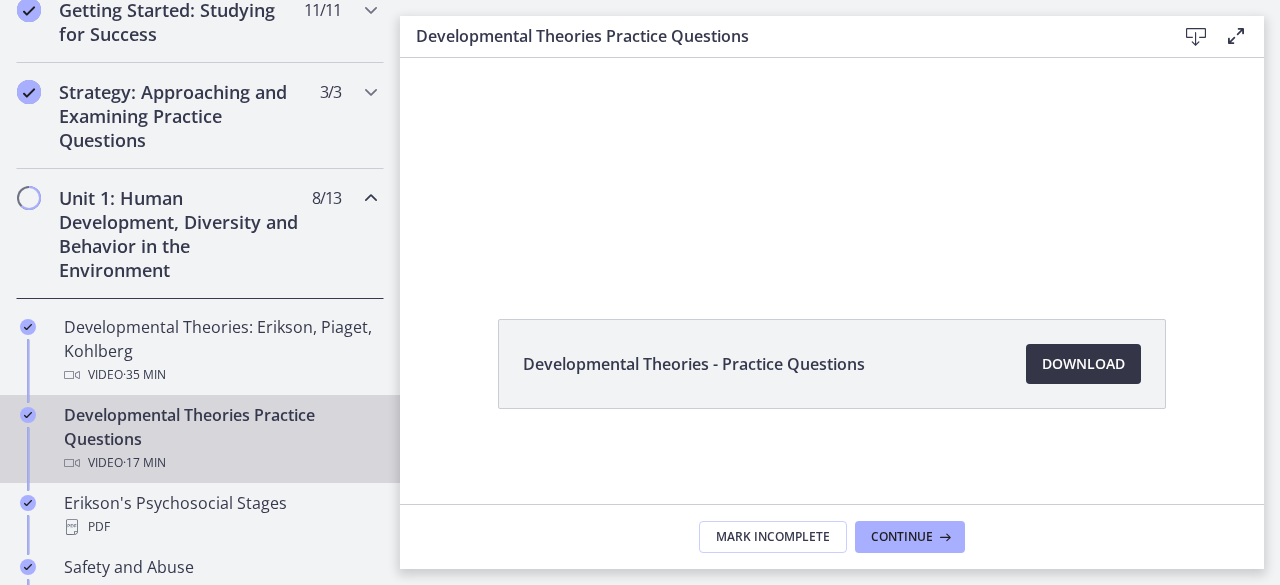 click on "Download
Opens in a new window" at bounding box center [1083, 364] 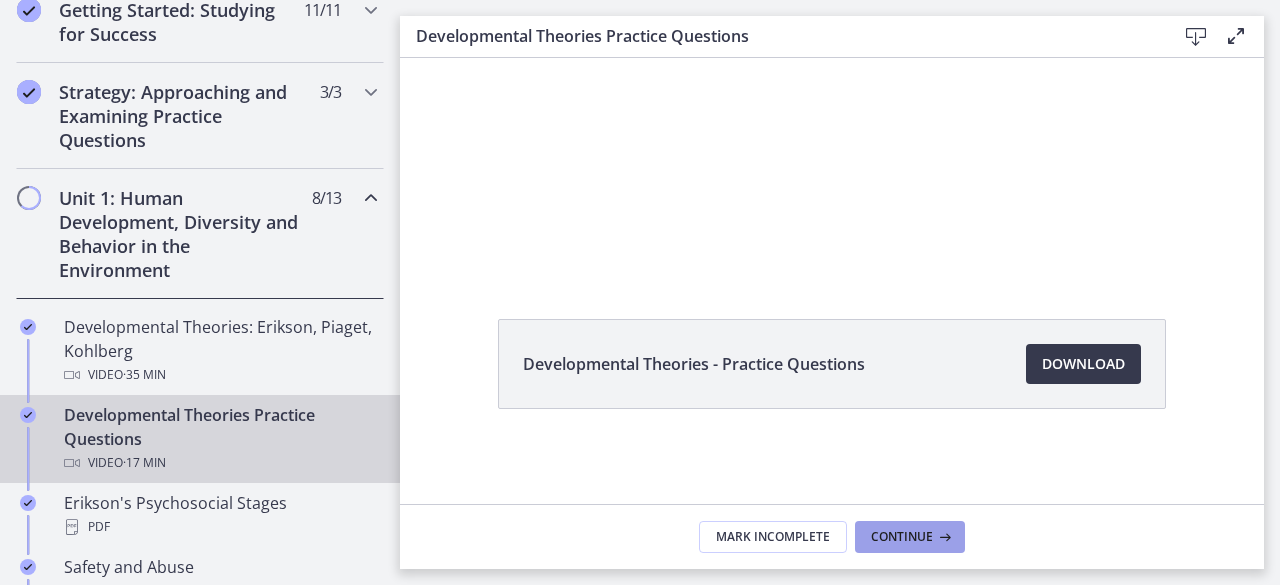 click on "Continue" at bounding box center [902, 537] 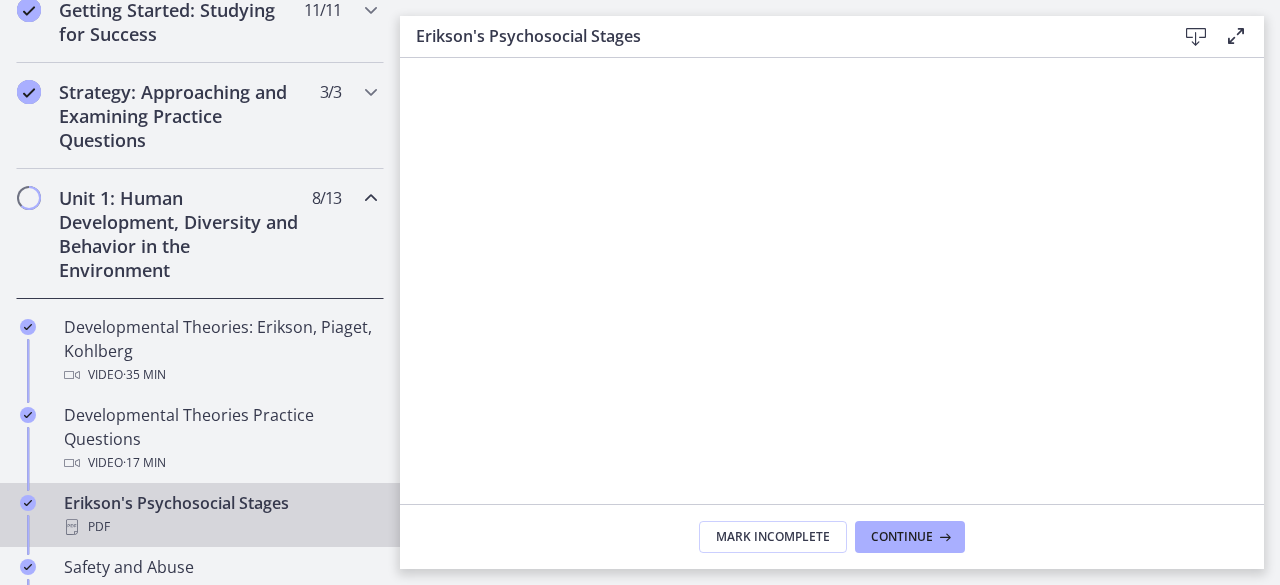 click at bounding box center [1196, 37] 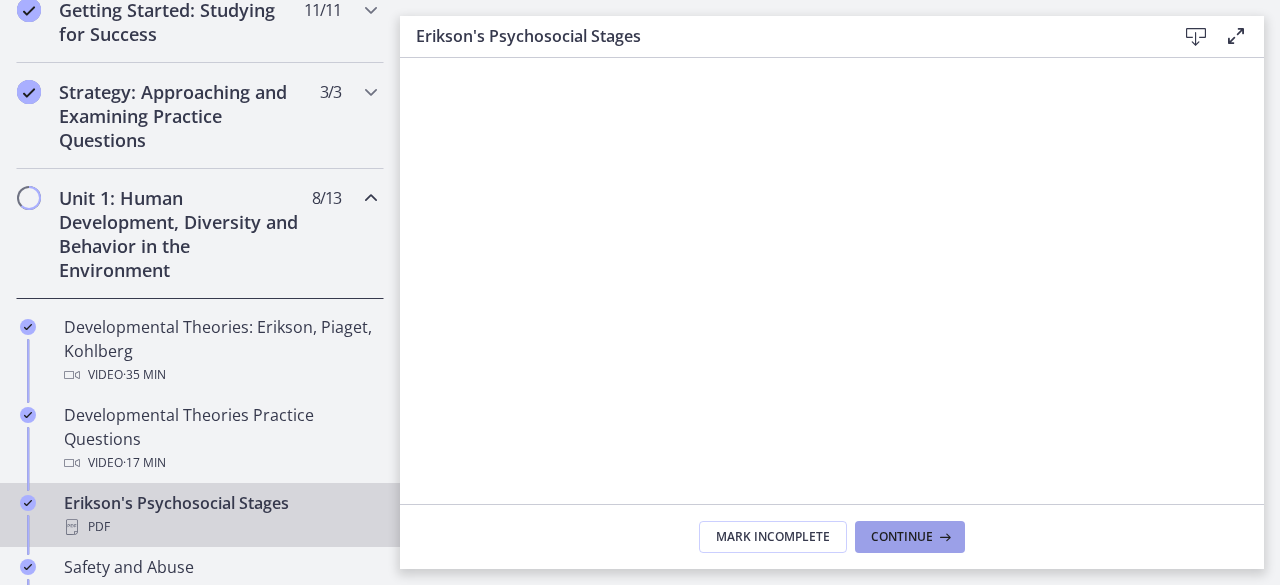 click on "Continue" at bounding box center [902, 537] 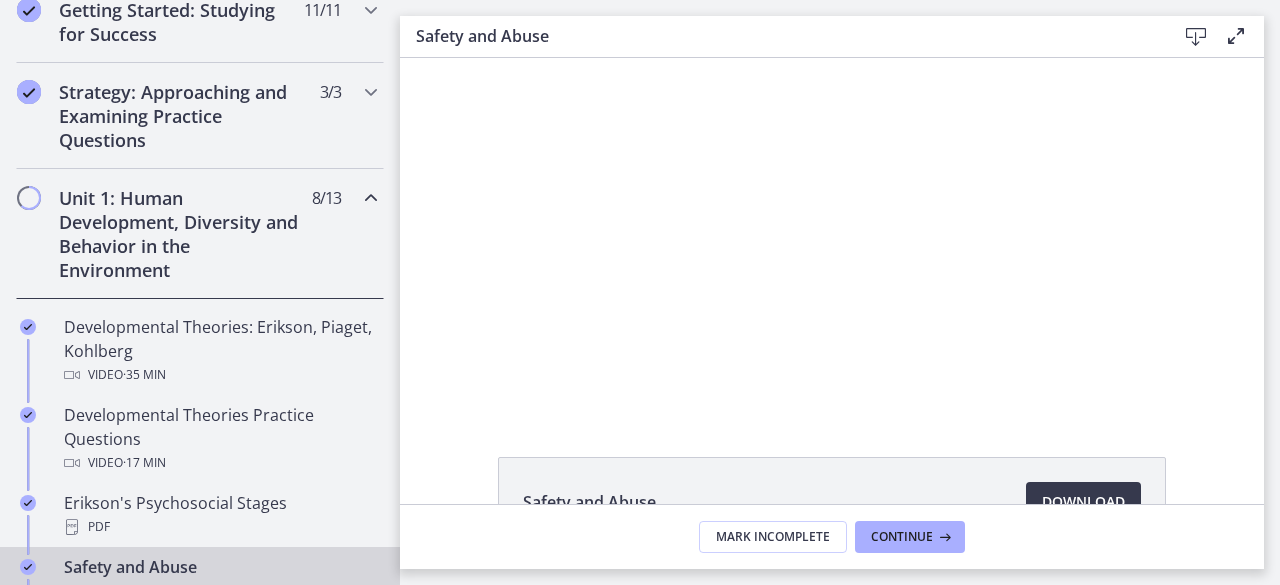 scroll, scrollTop: 0, scrollLeft: 0, axis: both 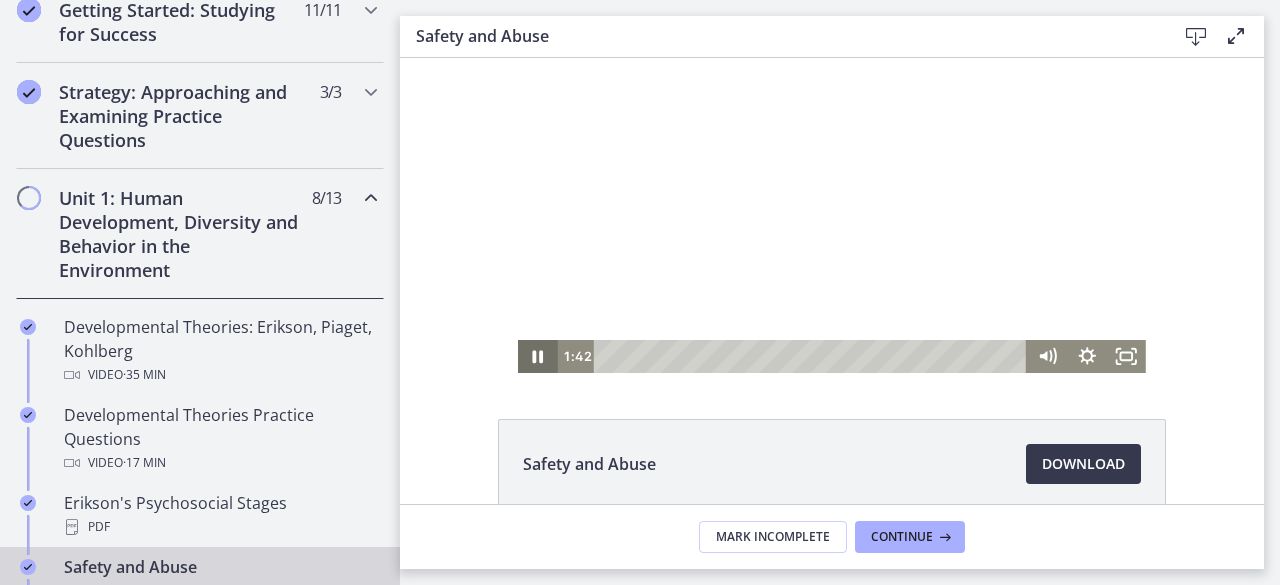 click 